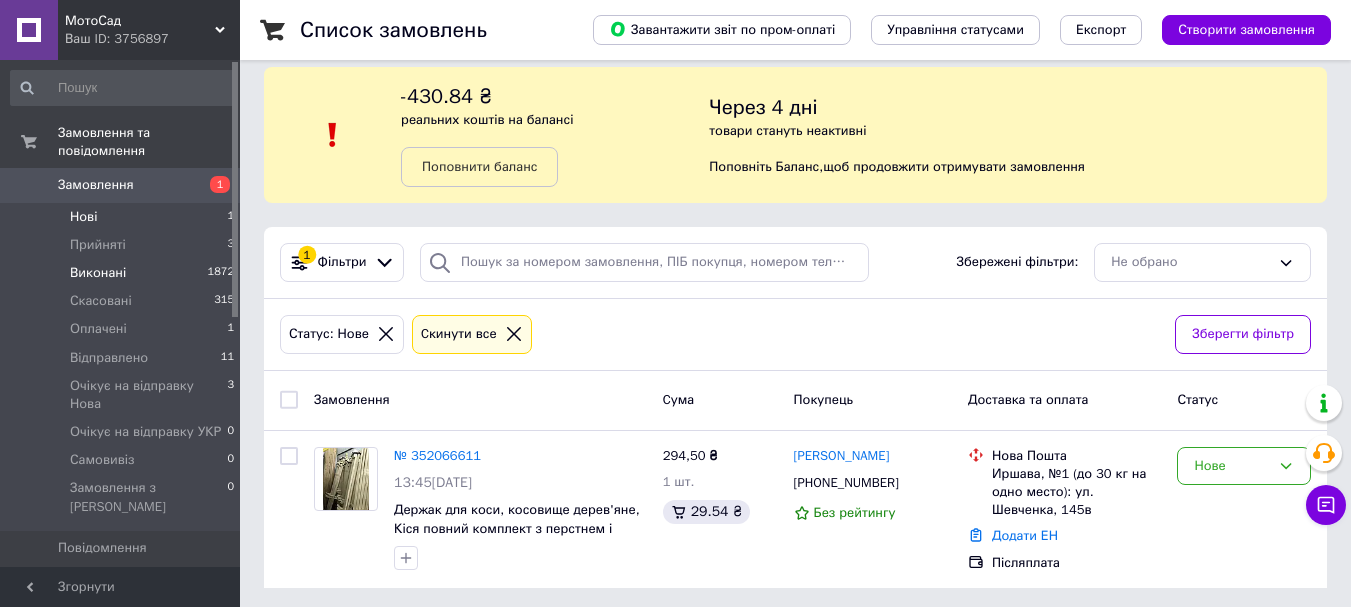 scroll, scrollTop: 22, scrollLeft: 0, axis: vertical 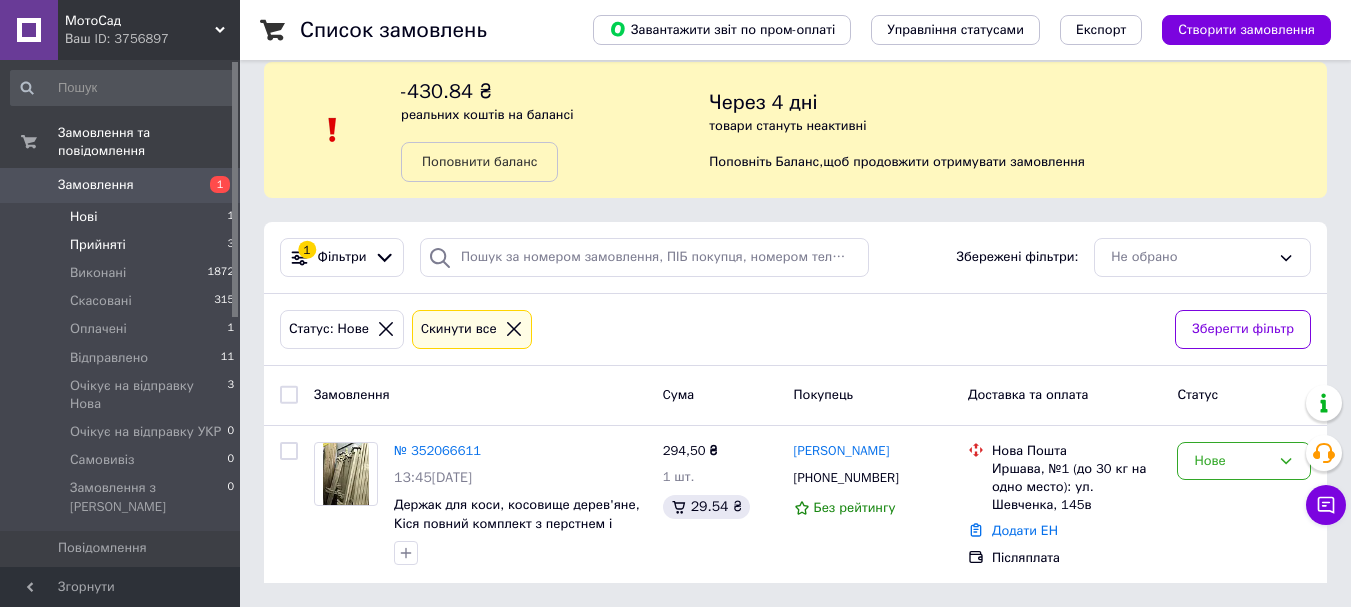 click on "Прийняті" at bounding box center (98, 245) 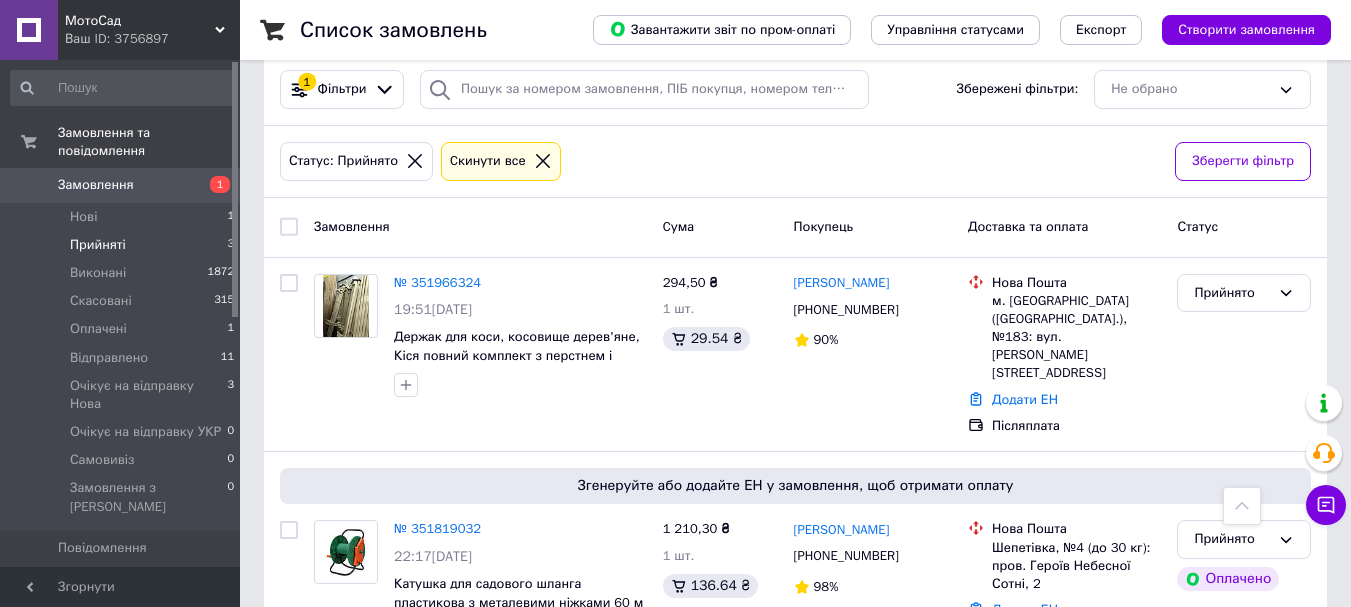 scroll, scrollTop: 0, scrollLeft: 0, axis: both 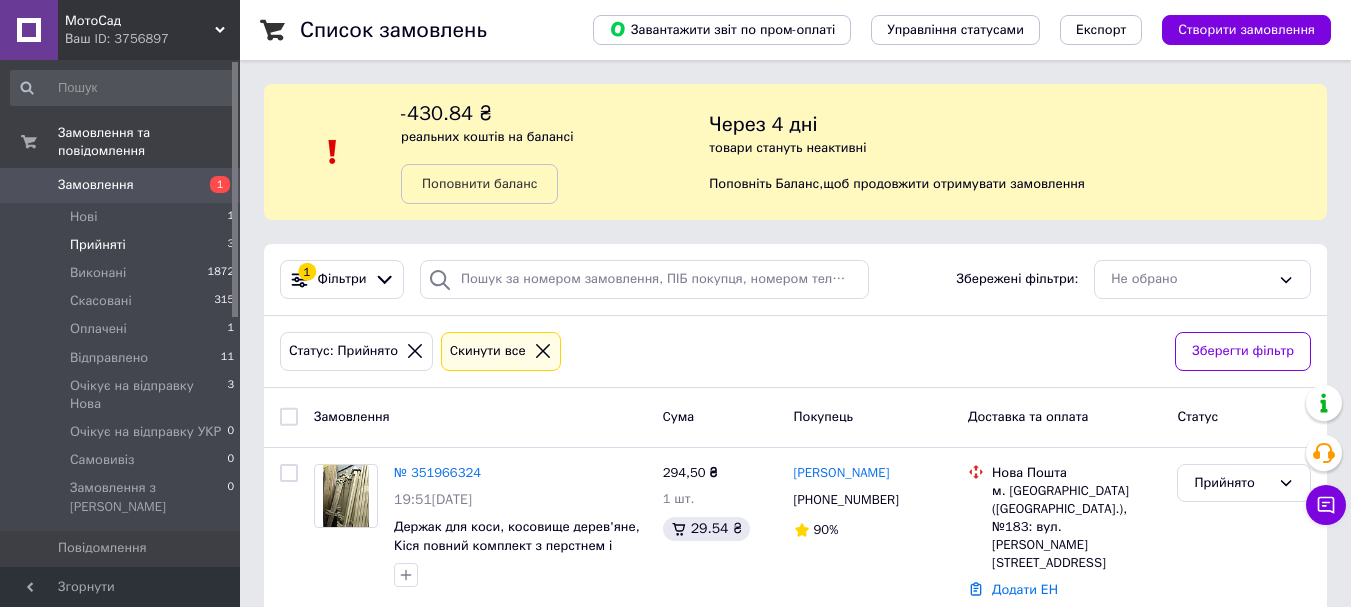 click on "Замовлення" at bounding box center [96, 185] 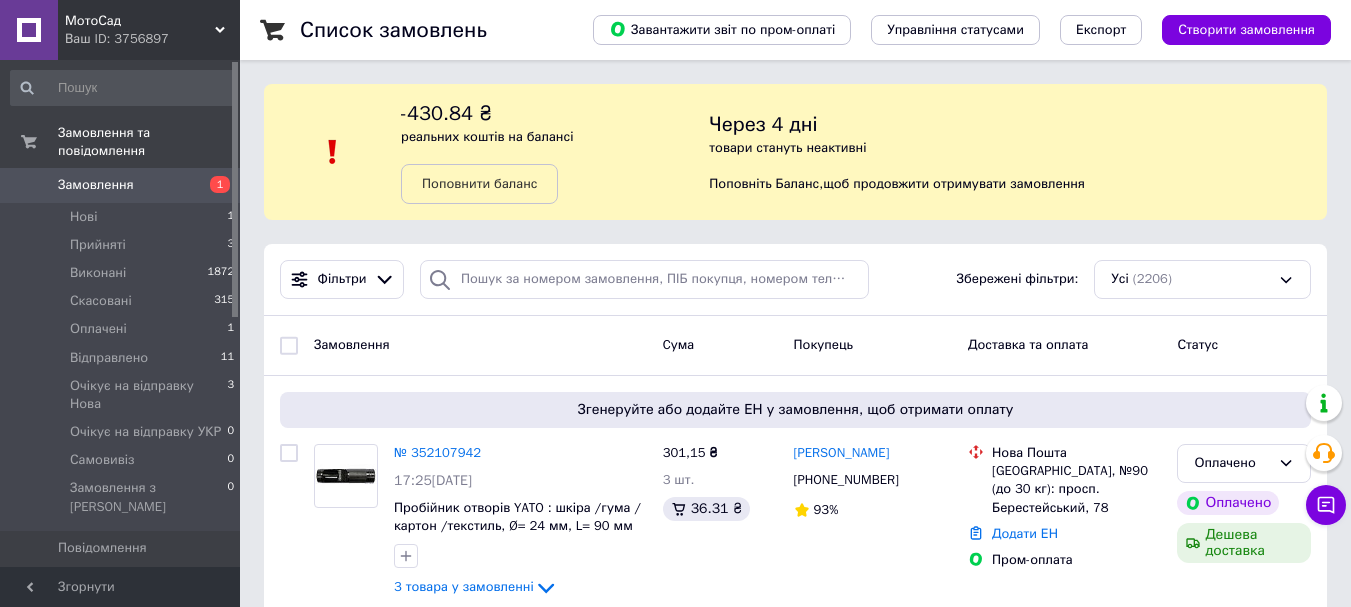 scroll, scrollTop: 200, scrollLeft: 0, axis: vertical 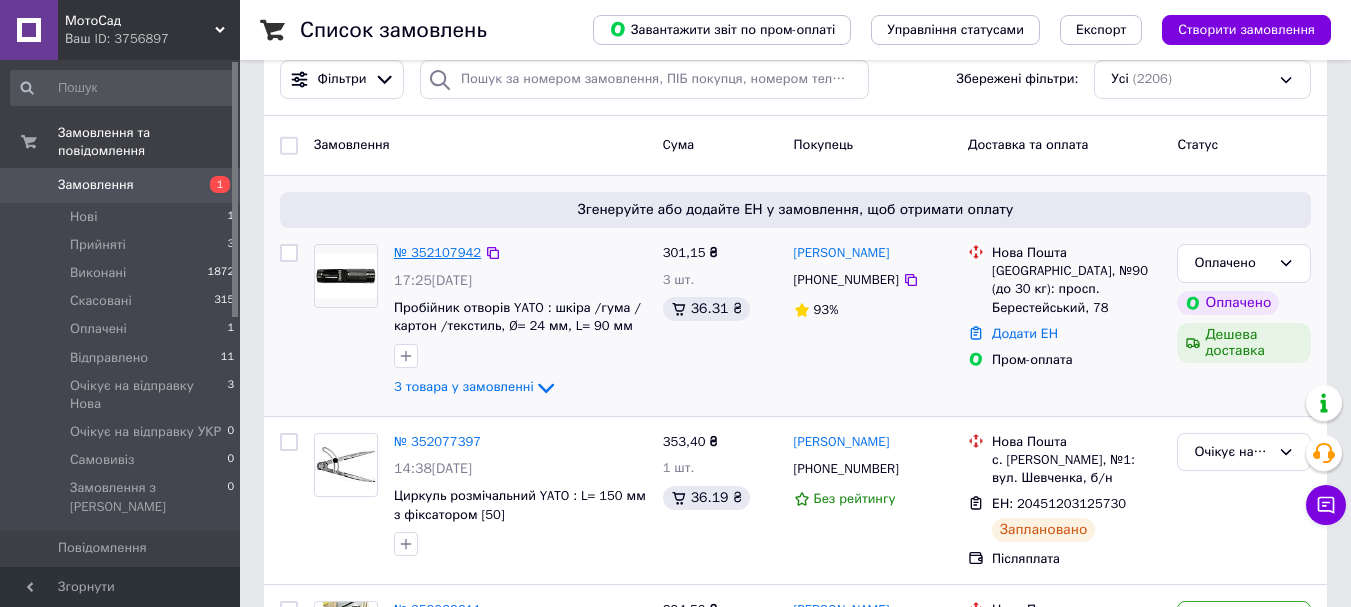 click on "№ 352107942" at bounding box center [437, 252] 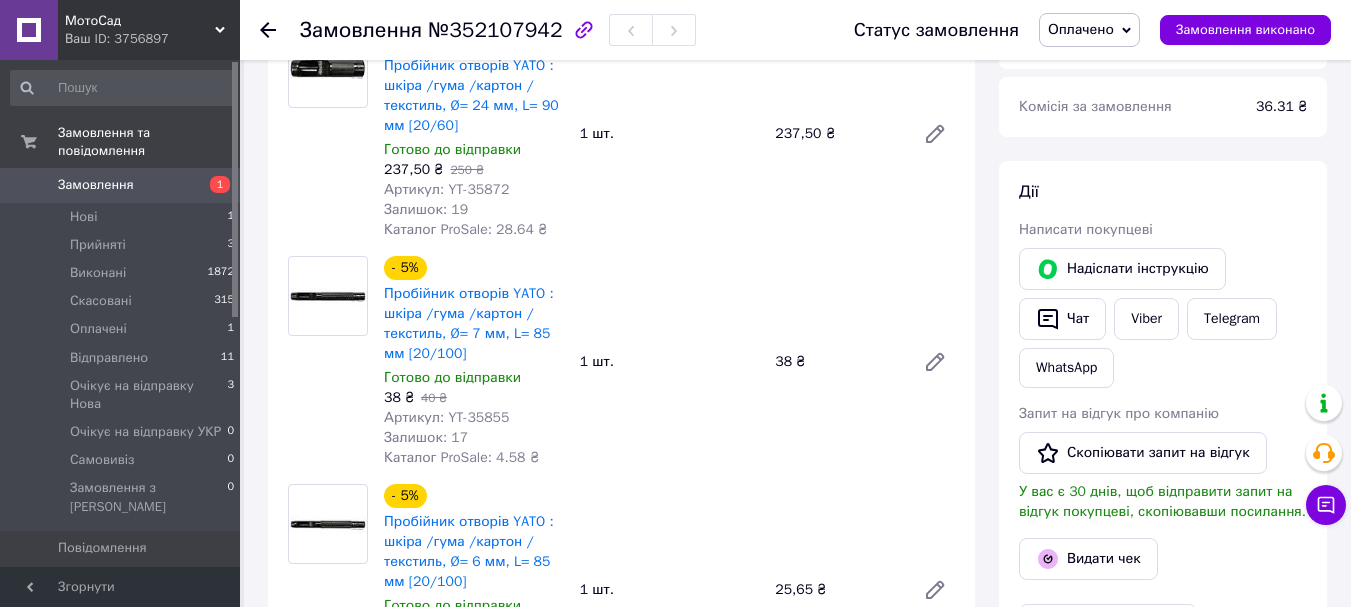 scroll, scrollTop: 200, scrollLeft: 0, axis: vertical 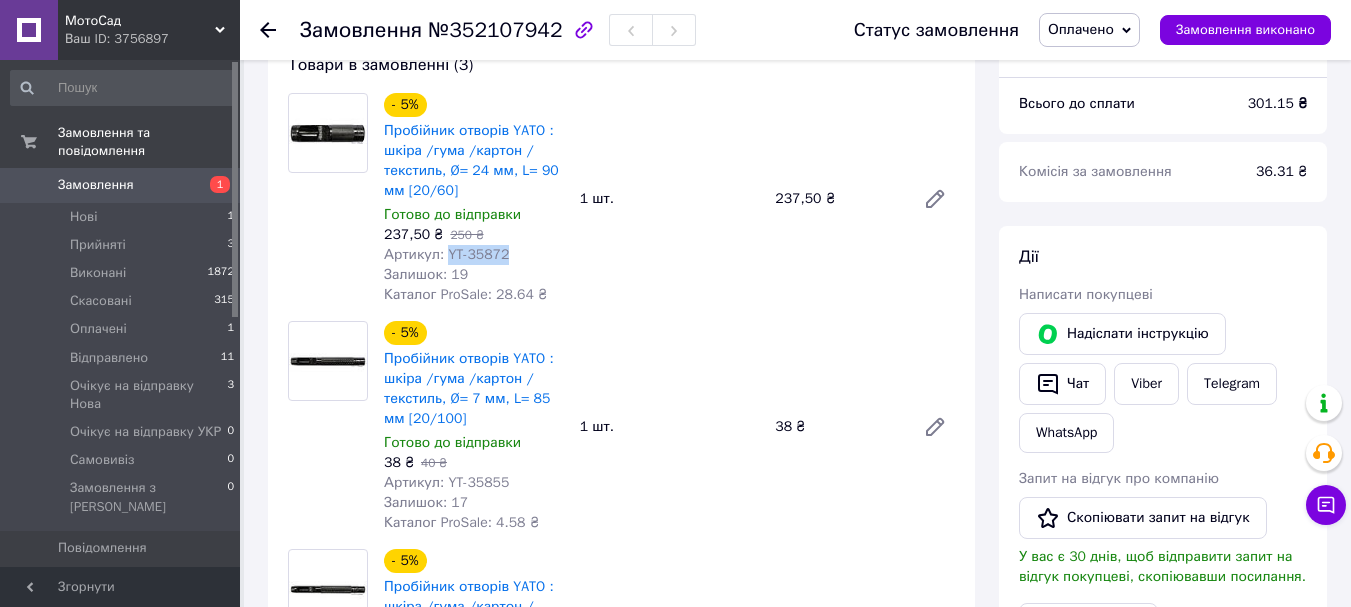 drag, startPoint x: 516, startPoint y: 252, endPoint x: 444, endPoint y: 257, distance: 72.1734 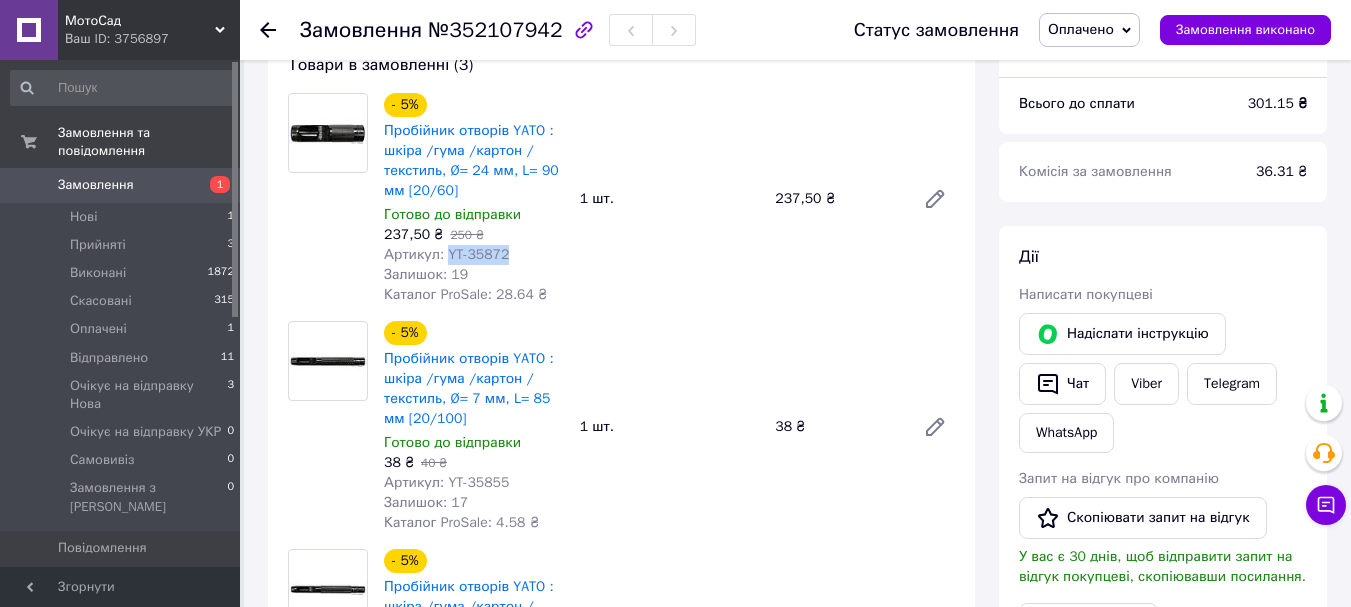 copy on "YT-35872" 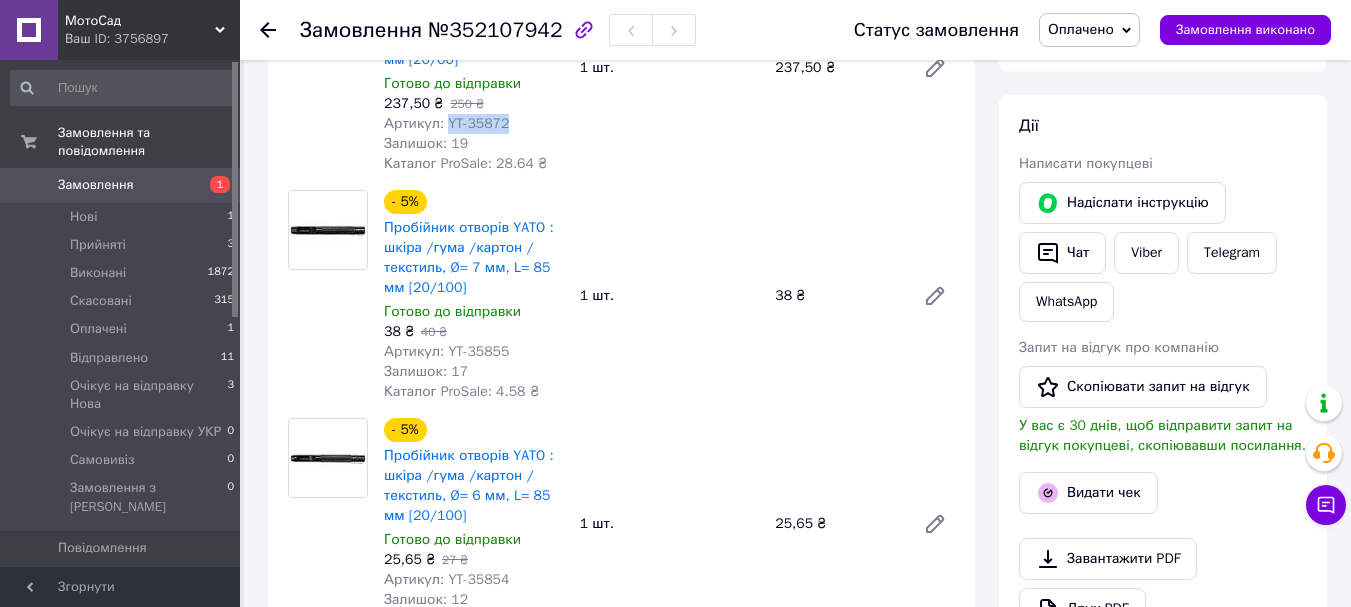 scroll, scrollTop: 400, scrollLeft: 0, axis: vertical 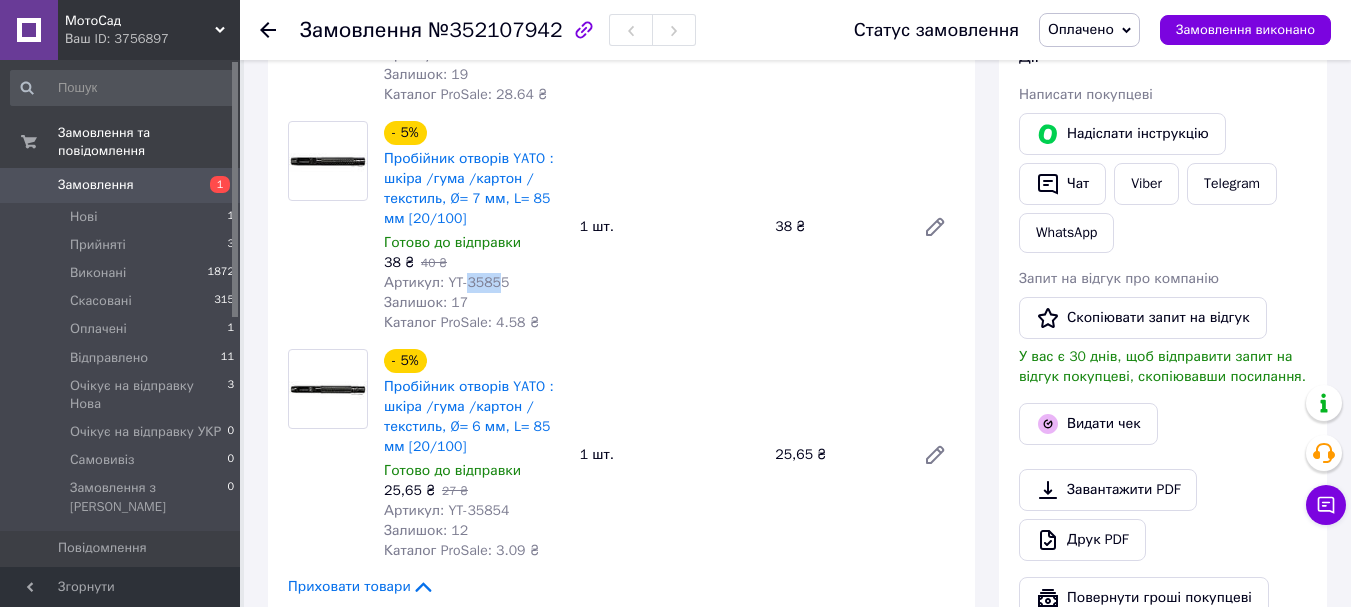 drag, startPoint x: 497, startPoint y: 282, endPoint x: 467, endPoint y: 283, distance: 30.016663 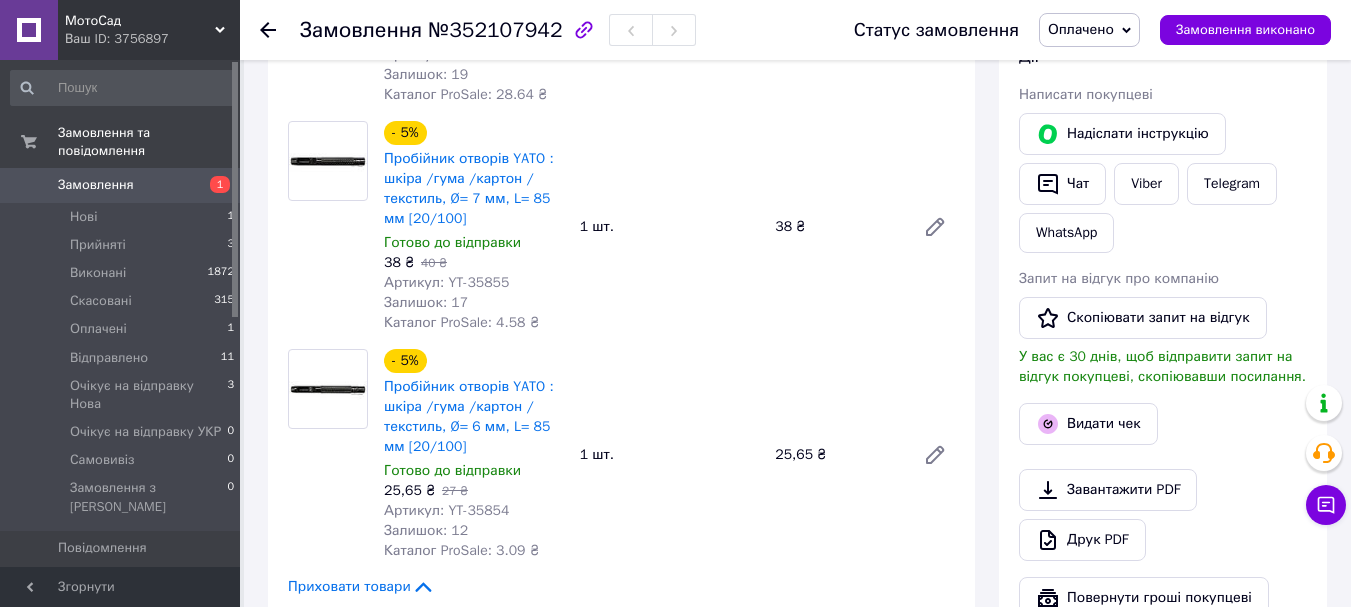 drag, startPoint x: 497, startPoint y: 288, endPoint x: 508, endPoint y: 284, distance: 11.7046995 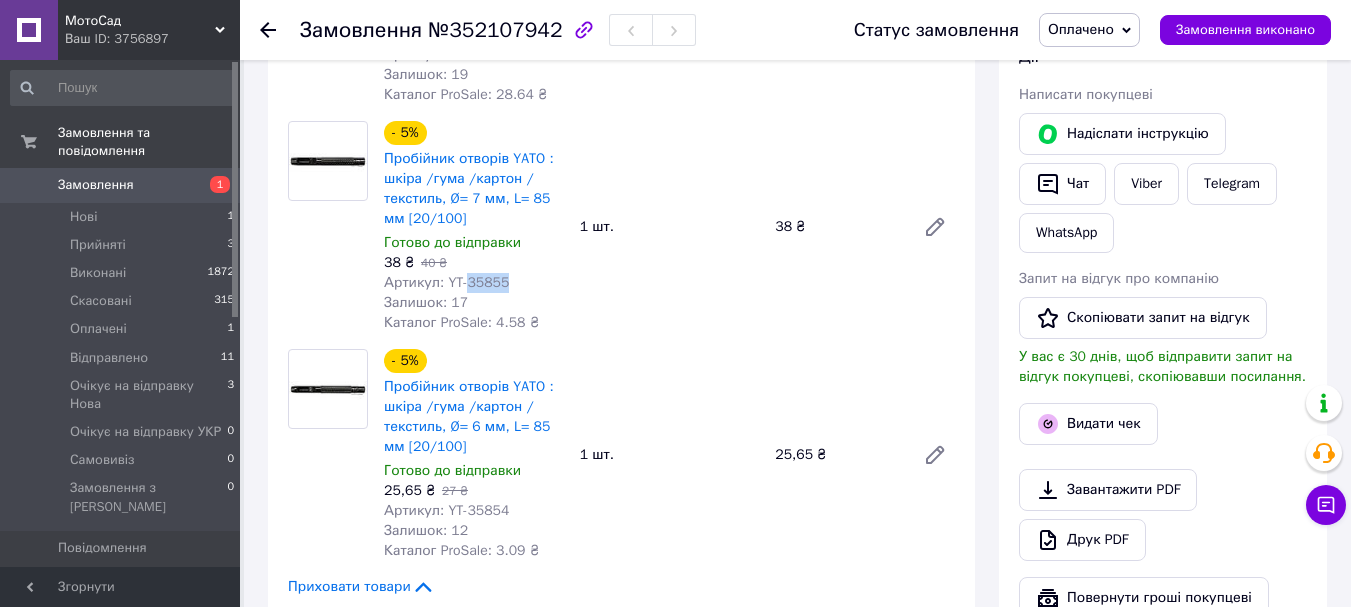 drag, startPoint x: 508, startPoint y: 284, endPoint x: 491, endPoint y: 284, distance: 17 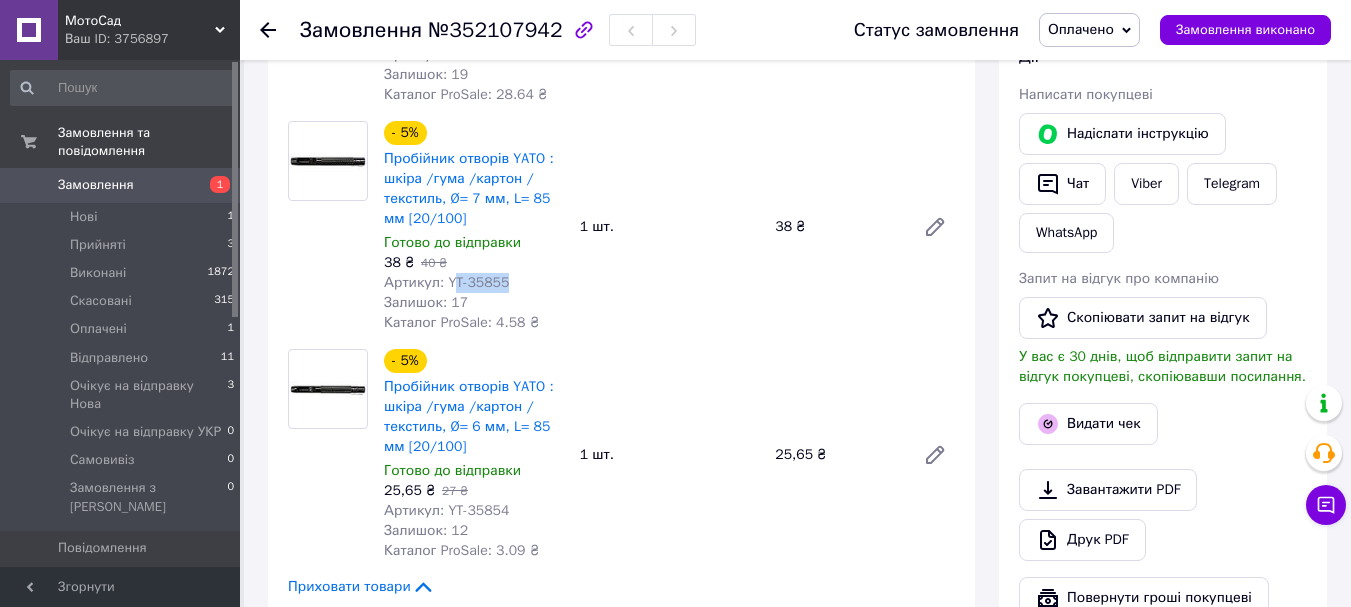 drag, startPoint x: 510, startPoint y: 284, endPoint x: 449, endPoint y: 285, distance: 61.008198 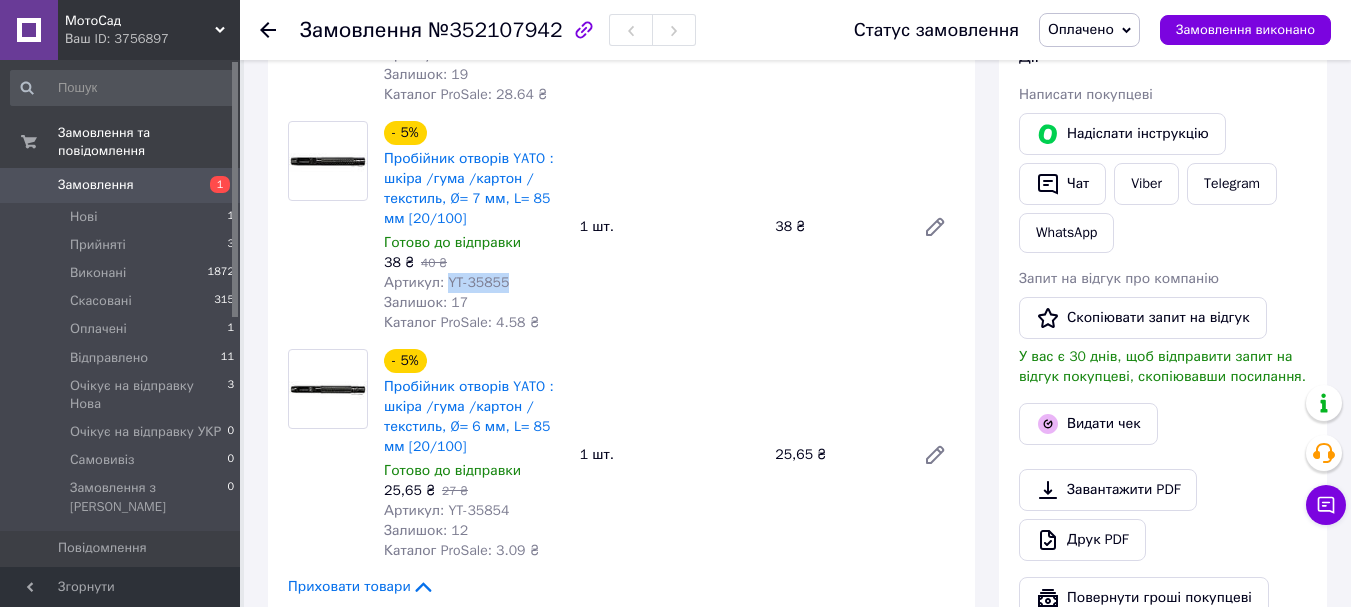 drag, startPoint x: 507, startPoint y: 284, endPoint x: 443, endPoint y: 287, distance: 64.070274 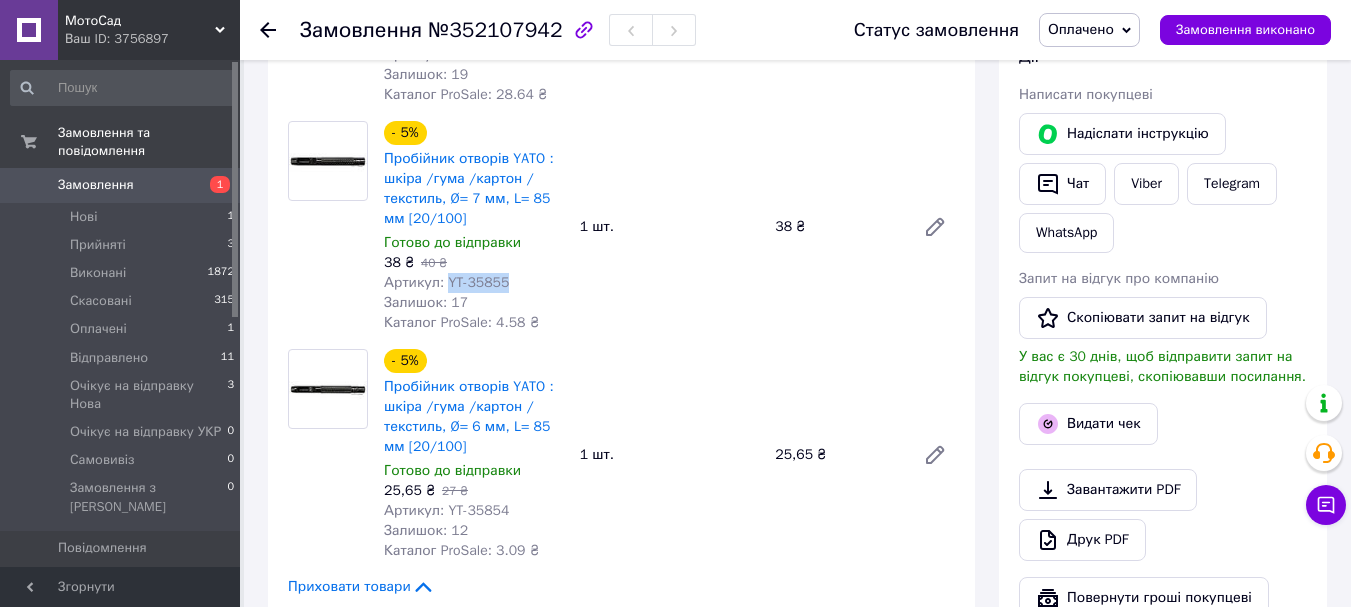 copy on "YT-35855" 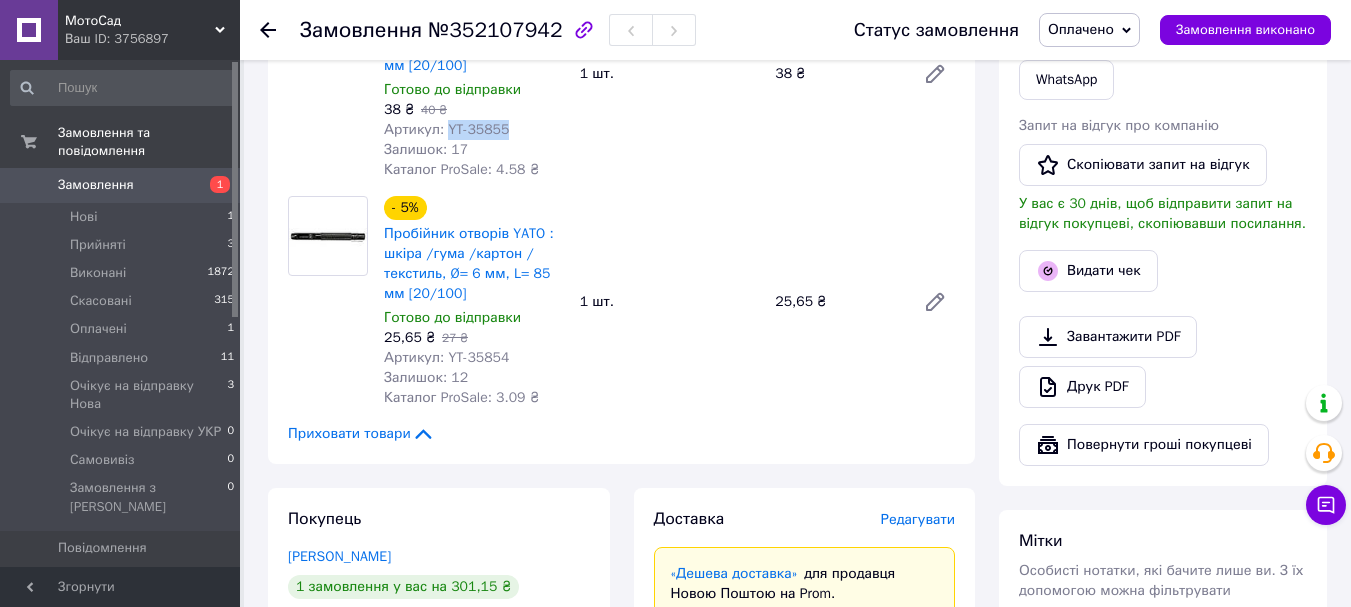 scroll, scrollTop: 600, scrollLeft: 0, axis: vertical 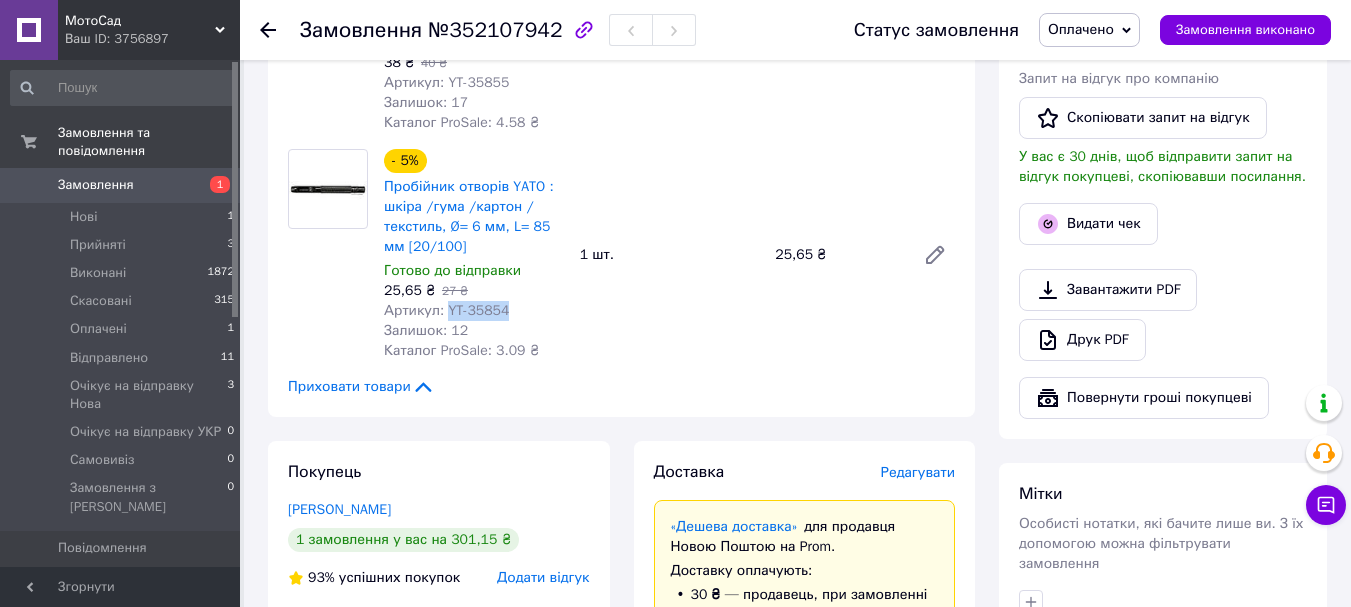drag, startPoint x: 502, startPoint y: 311, endPoint x: 444, endPoint y: 313, distance: 58.034473 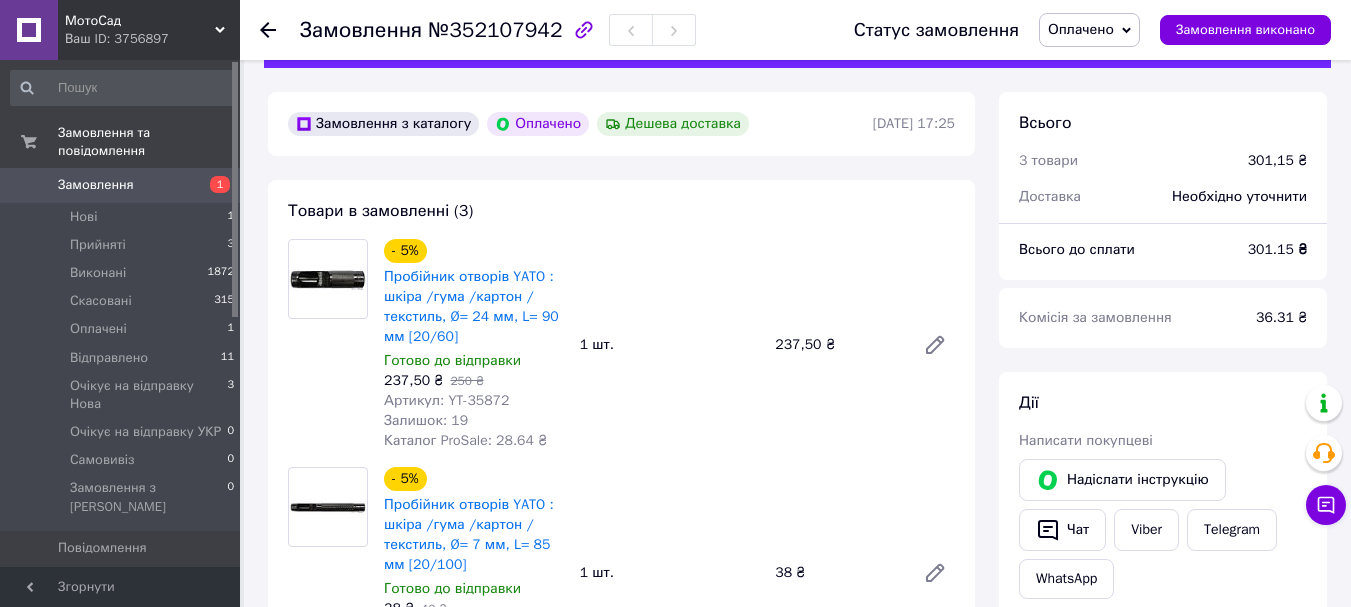 scroll, scrollTop: 0, scrollLeft: 0, axis: both 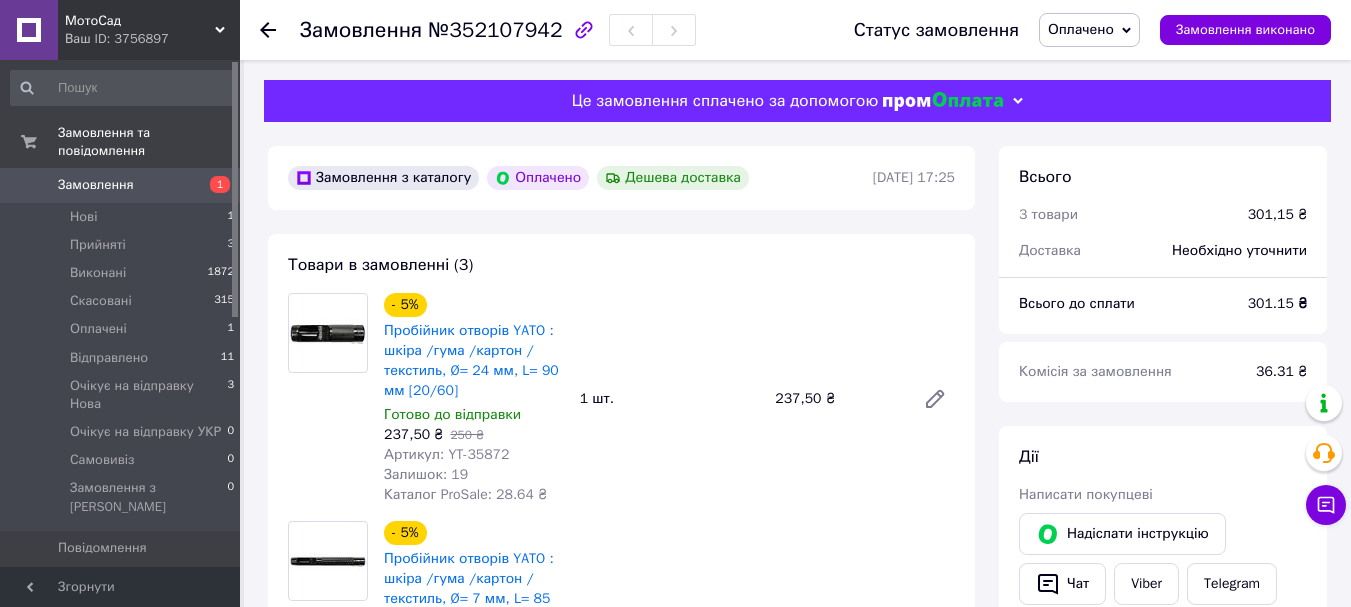 click on "Оплачено" at bounding box center (1081, 29) 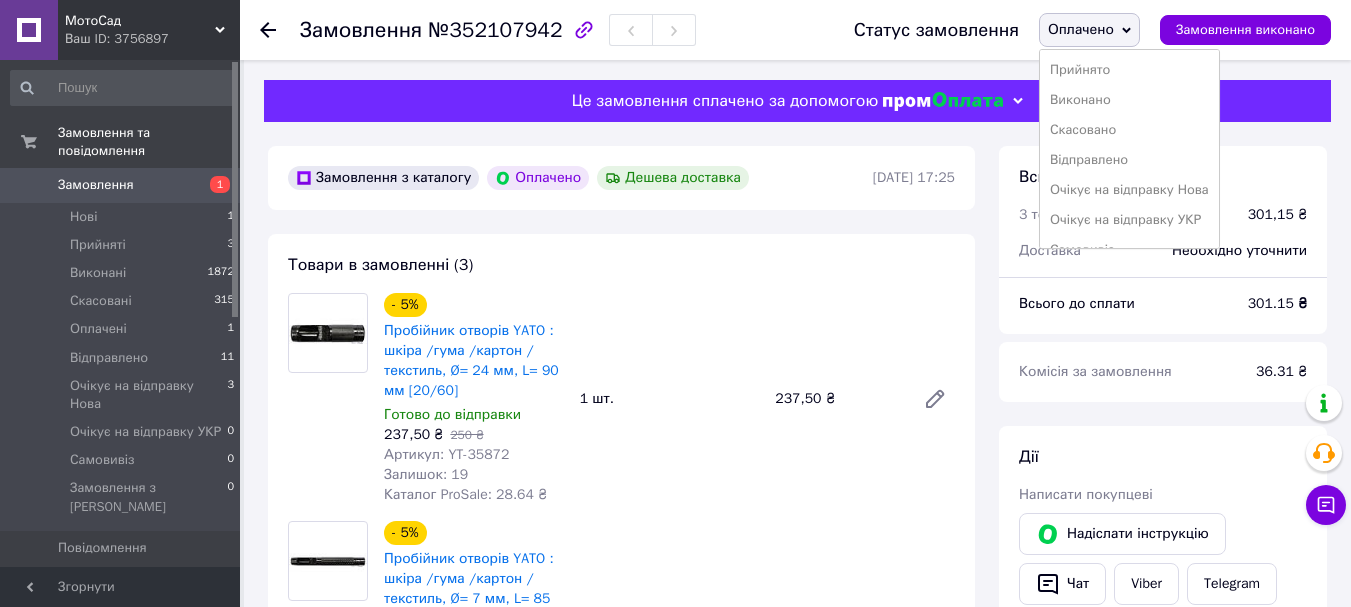 click on "Прийнято" at bounding box center (1129, 70) 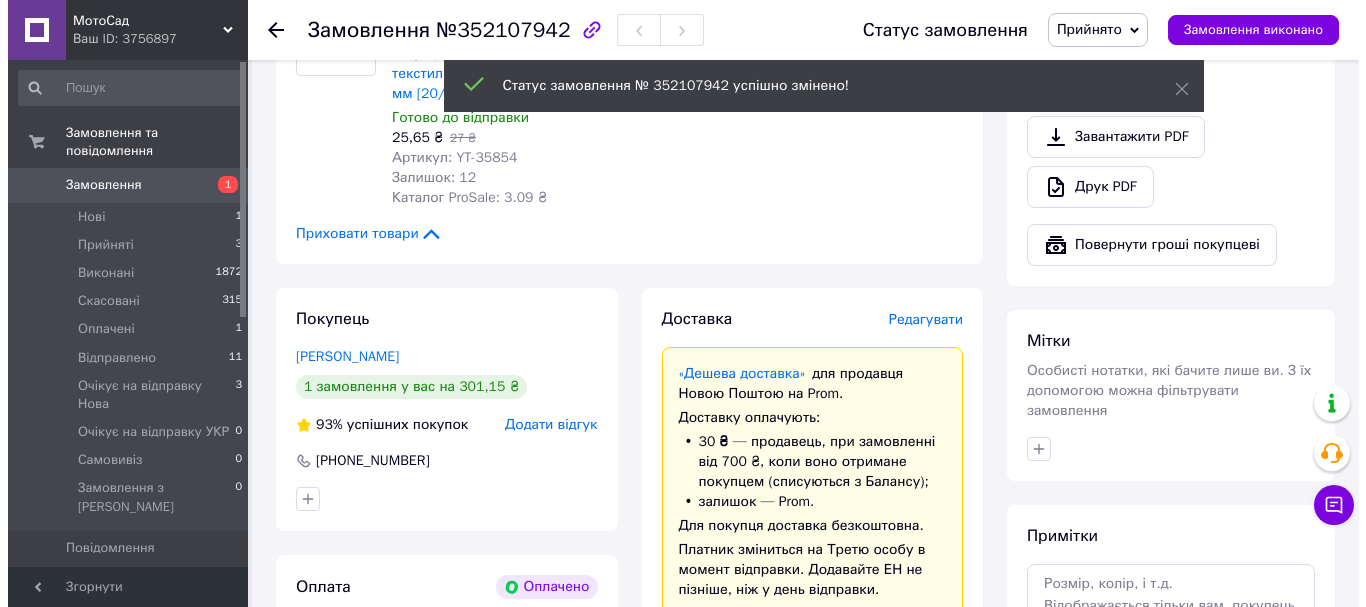 scroll, scrollTop: 800, scrollLeft: 0, axis: vertical 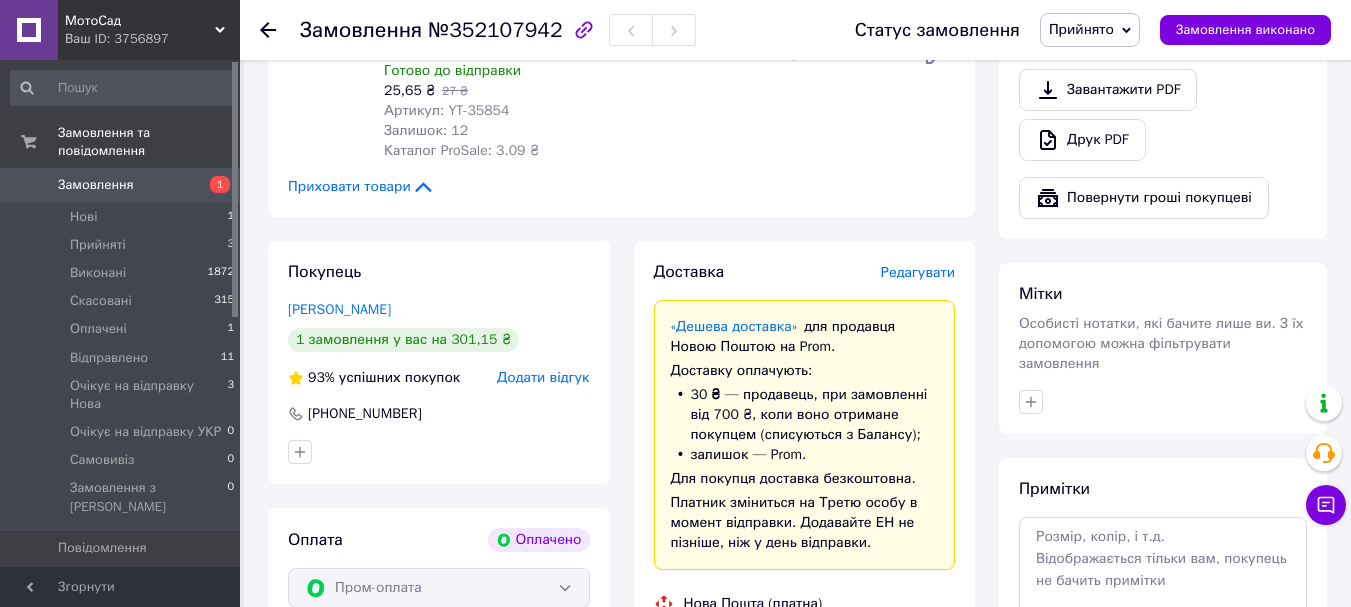 click on "Редагувати" at bounding box center [918, 272] 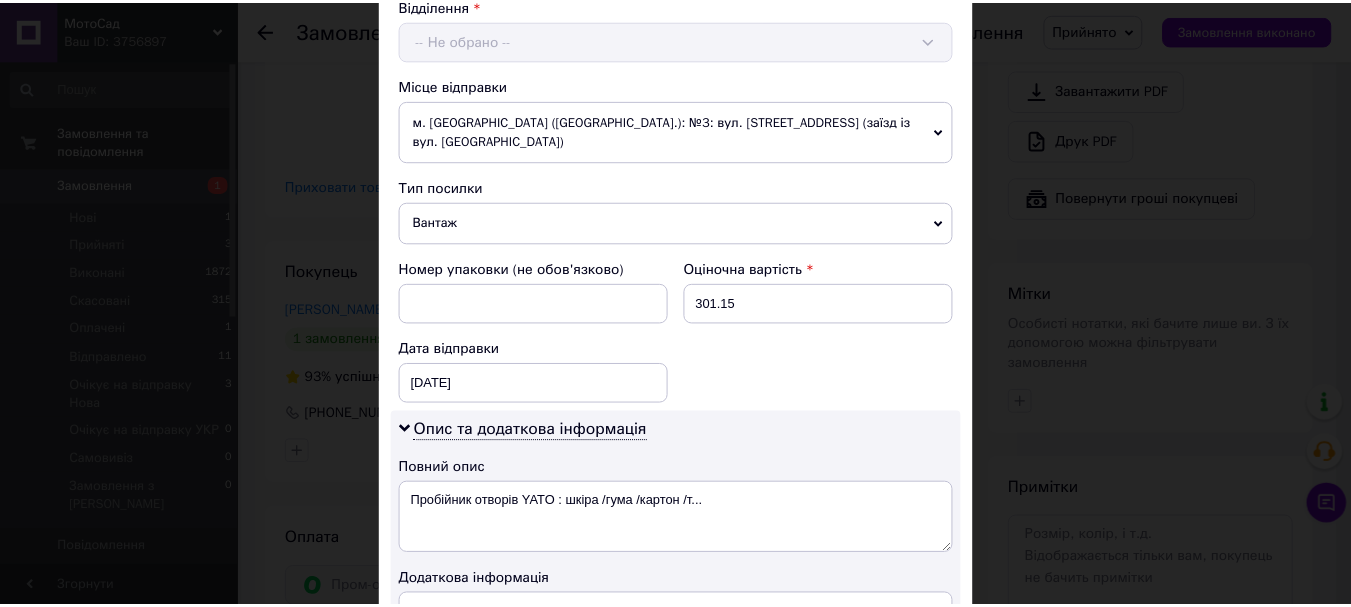scroll, scrollTop: 945, scrollLeft: 0, axis: vertical 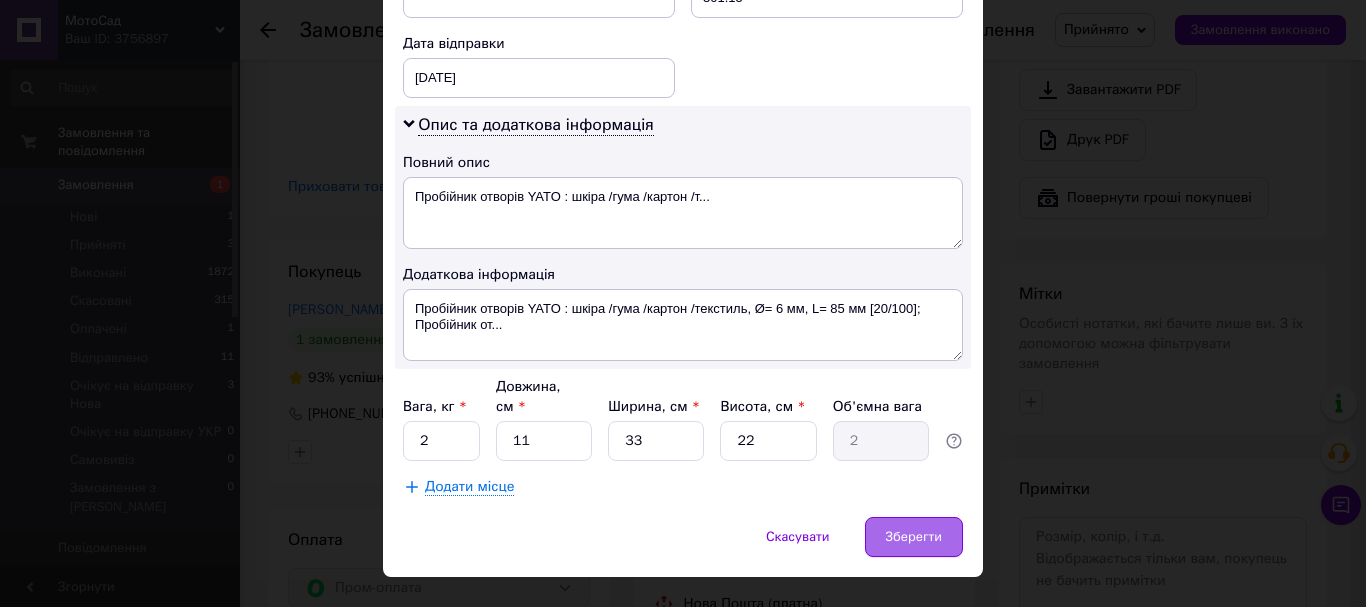 click on "Зберегти" at bounding box center (914, 537) 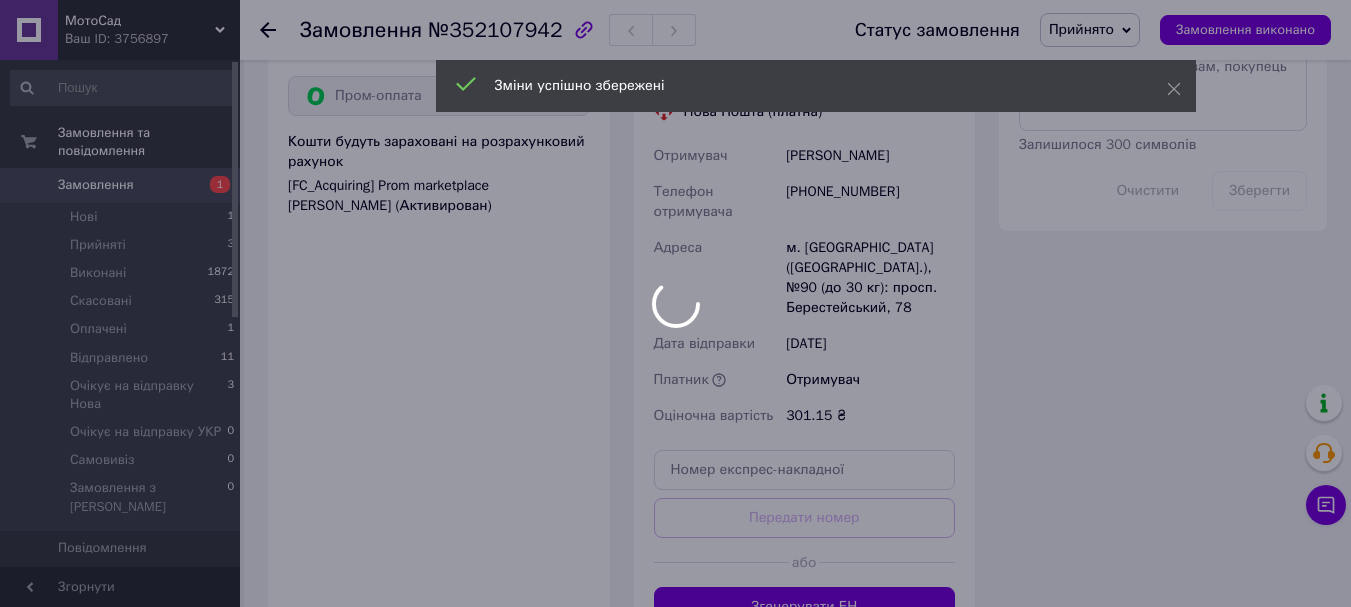 scroll, scrollTop: 1400, scrollLeft: 0, axis: vertical 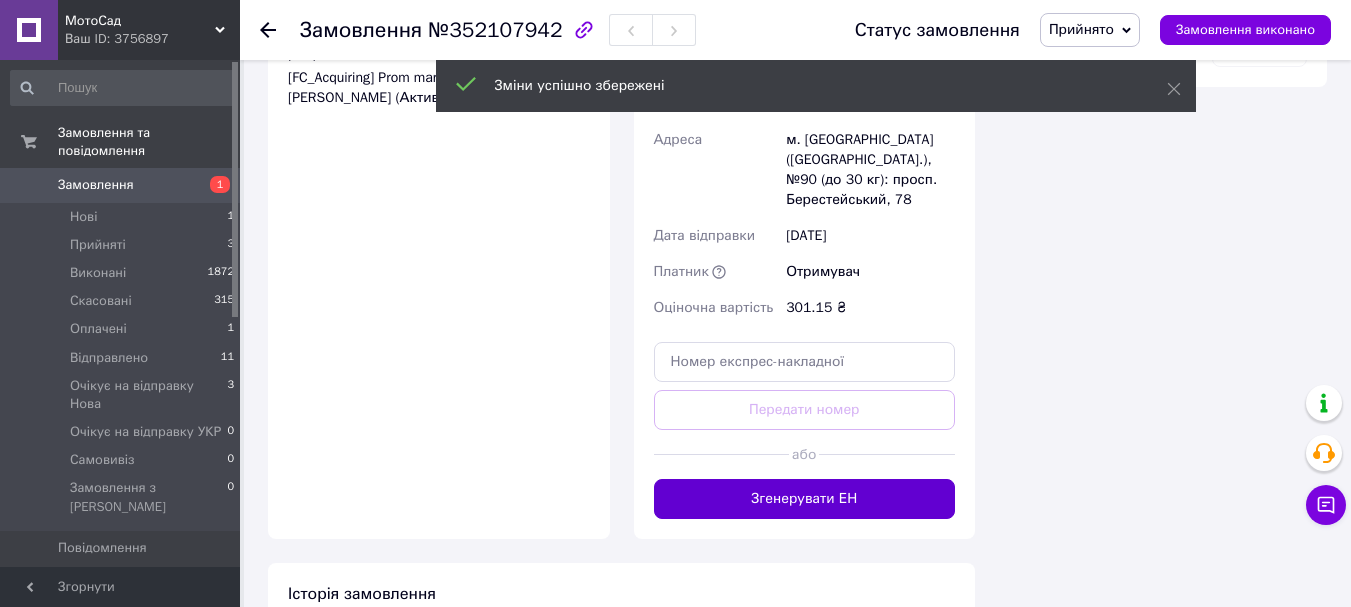click on "Згенерувати ЕН" at bounding box center (805, 499) 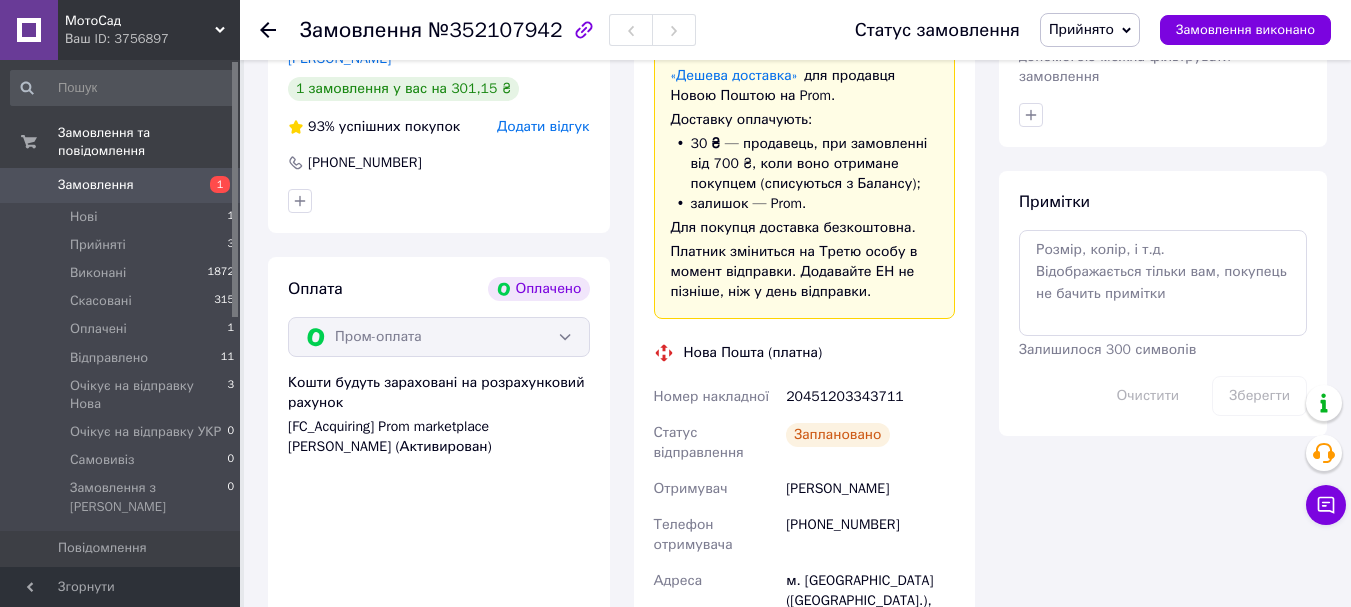 scroll, scrollTop: 1200, scrollLeft: 0, axis: vertical 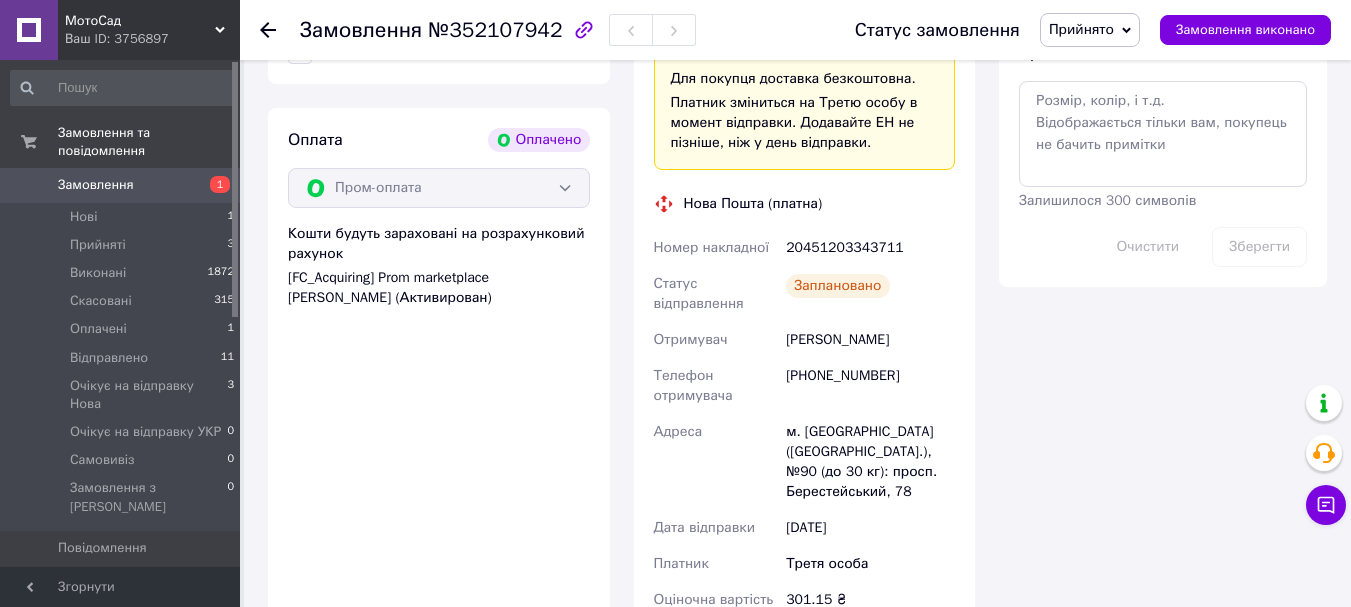 click on "20451203343711" at bounding box center [870, 248] 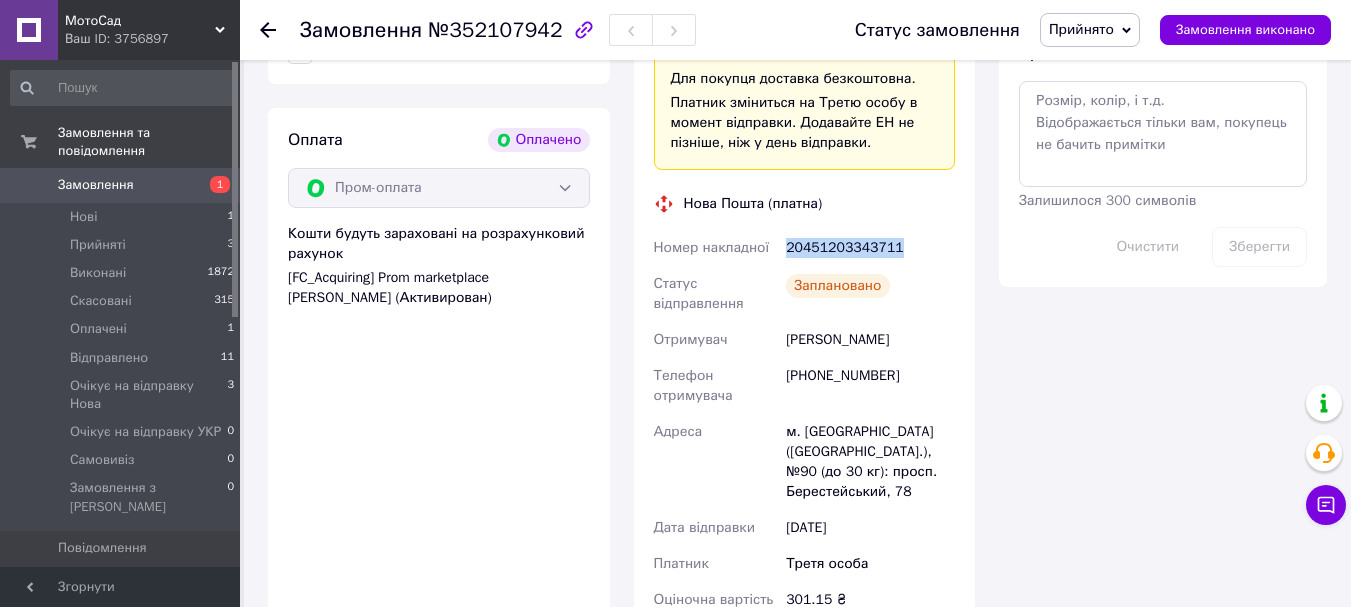 click on "20451203343711" at bounding box center [870, 248] 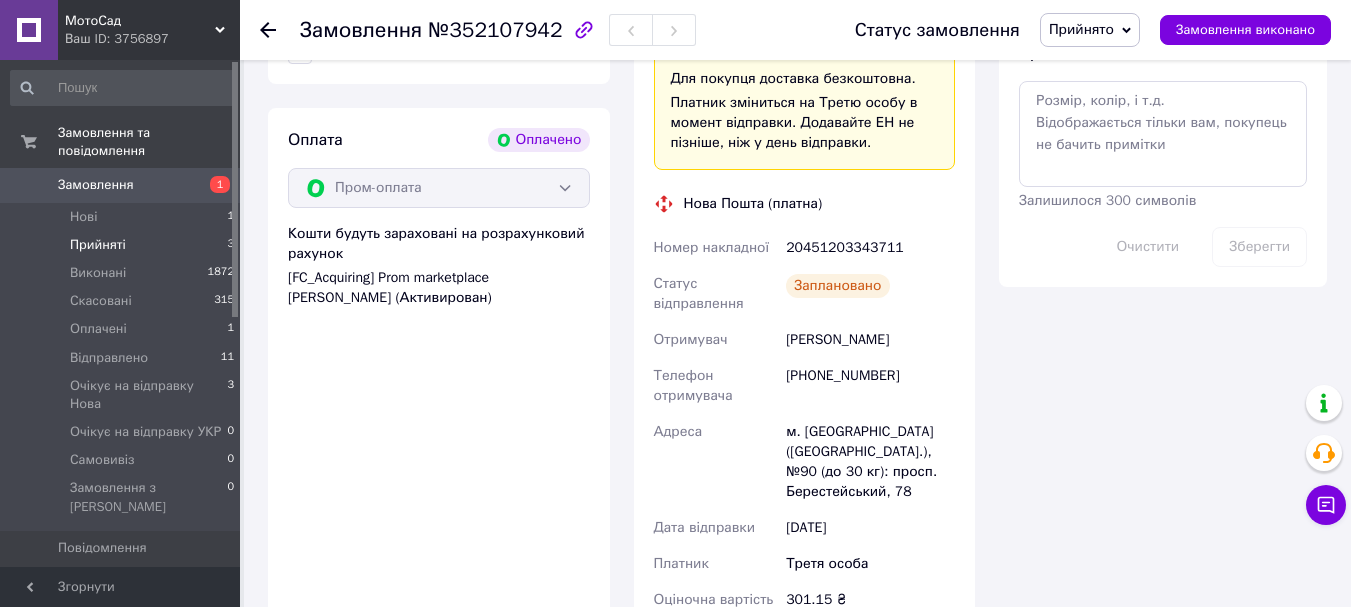 click on "Прийняті 3" at bounding box center [123, 245] 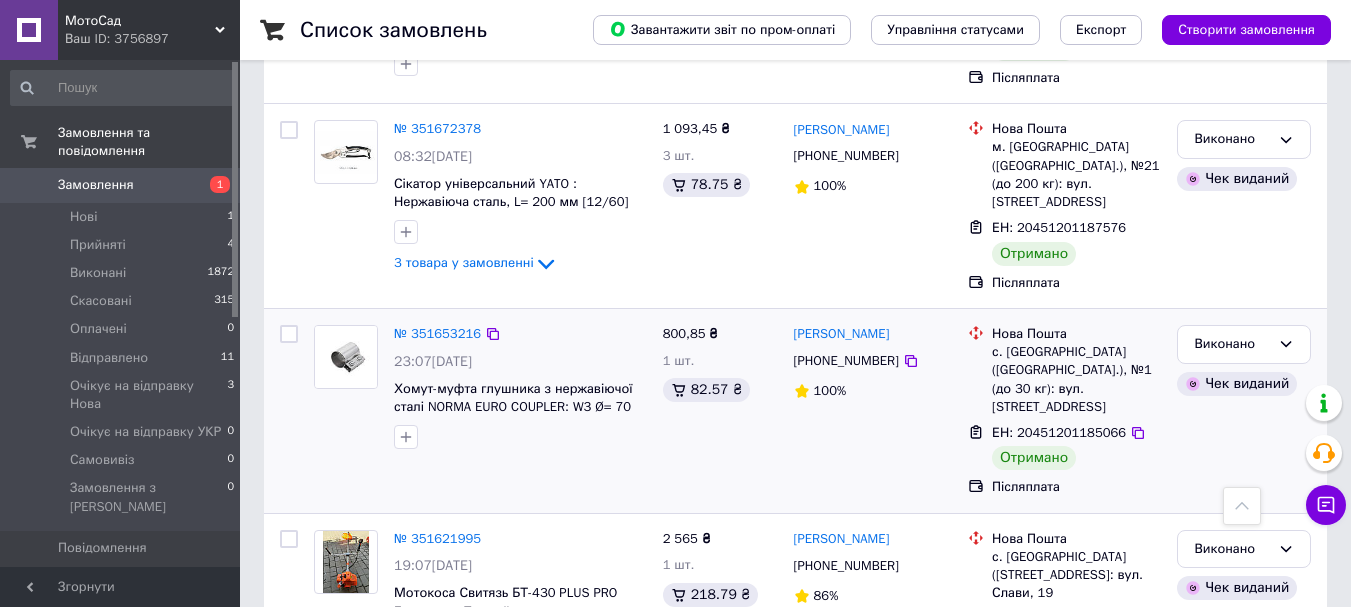 scroll, scrollTop: 4600, scrollLeft: 0, axis: vertical 